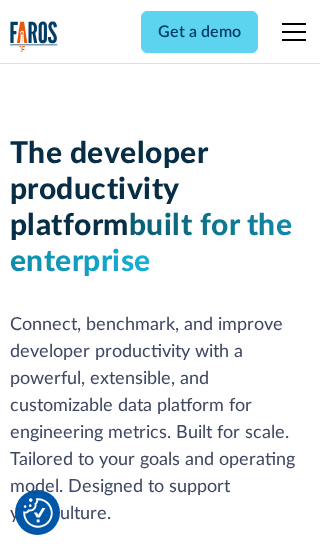 scroll, scrollTop: 0, scrollLeft: 0, axis: both 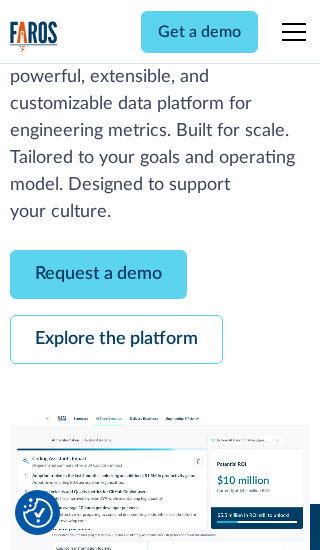 click on "Request a demo" at bounding box center [98, 274] 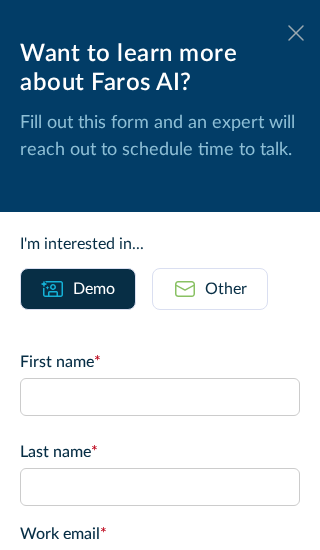 click 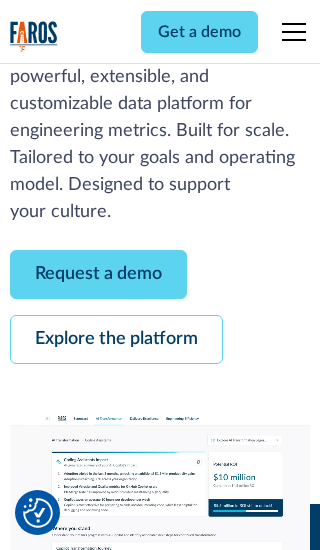 scroll, scrollTop: 367, scrollLeft: 0, axis: vertical 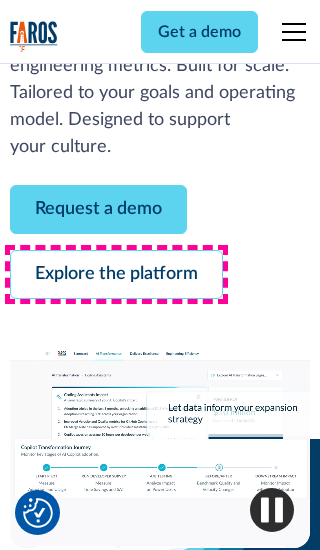 click on "Explore the platform" at bounding box center [116, 274] 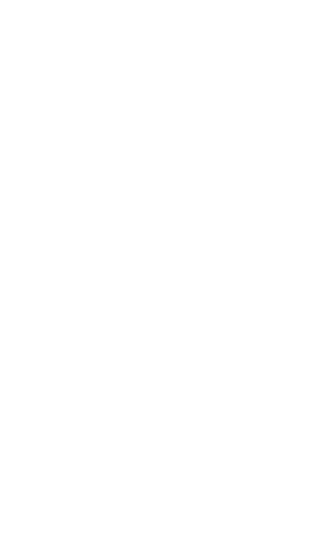 scroll, scrollTop: 0, scrollLeft: 0, axis: both 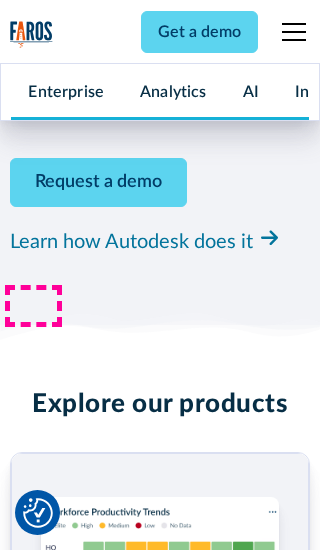 click on "Pricing" at bounding box center (34, 2462) 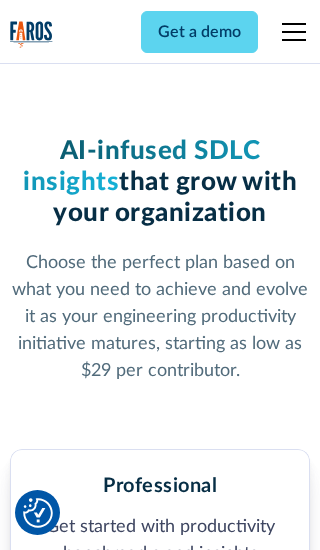 scroll, scrollTop: 0, scrollLeft: 0, axis: both 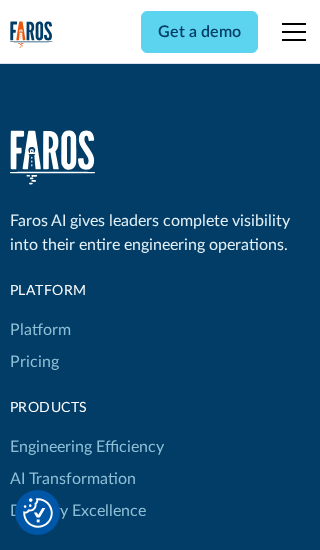 click on "Platform" at bounding box center [40, 330] 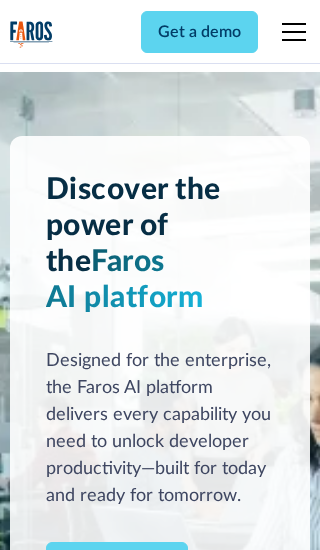 scroll, scrollTop: 0, scrollLeft: 0, axis: both 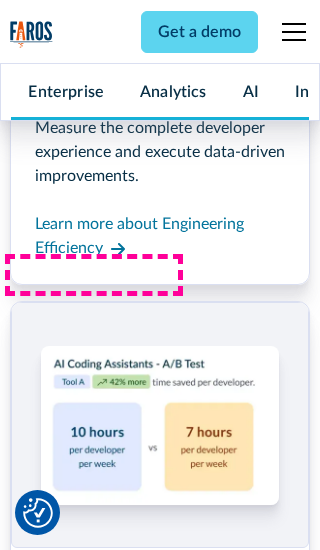 click on "Coding Assistant Impact" at bounding box center (95, 2431) 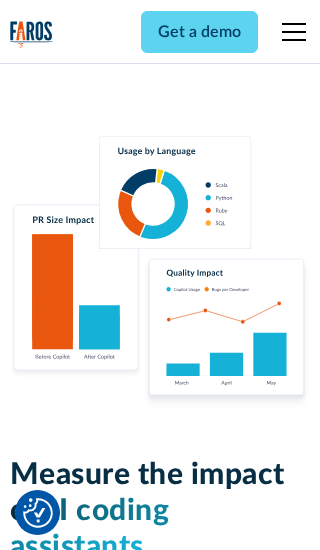 scroll, scrollTop: 0, scrollLeft: 0, axis: both 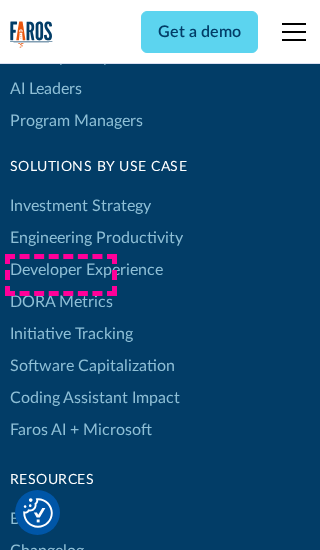 click on "DORA Metrics" at bounding box center (61, 302) 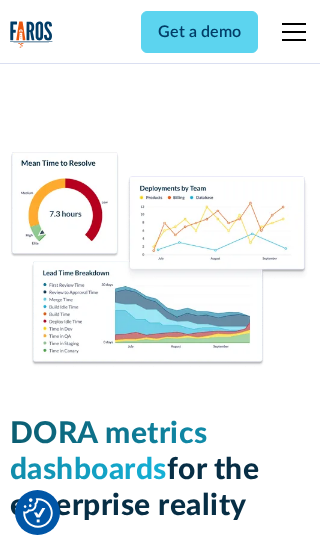 scroll, scrollTop: 0, scrollLeft: 0, axis: both 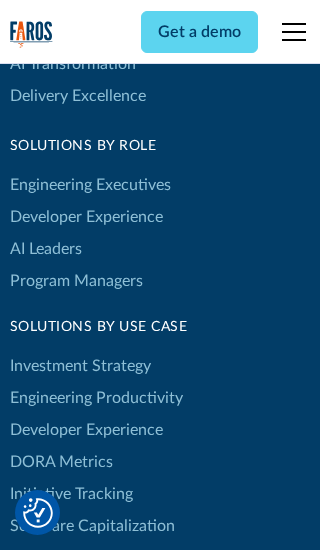 click on "Blog" at bounding box center (25, 679) 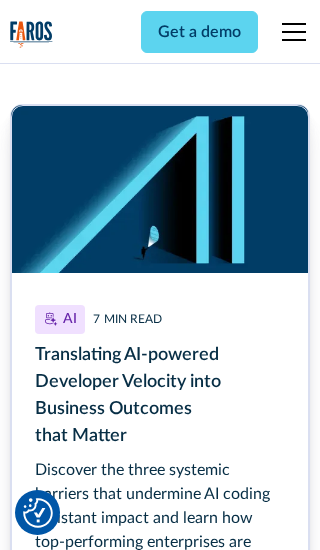 scroll, scrollTop: 0, scrollLeft: 0, axis: both 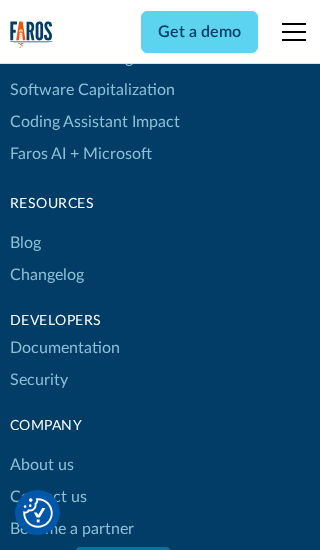 click on "Changelog" at bounding box center [47, 275] 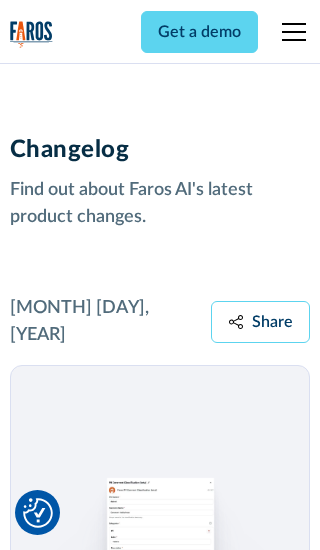 scroll, scrollTop: 0, scrollLeft: 0, axis: both 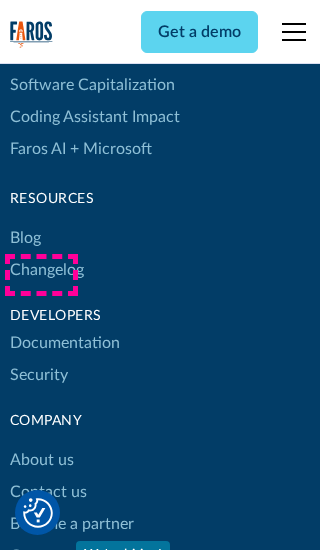click on "About us" at bounding box center [42, 460] 